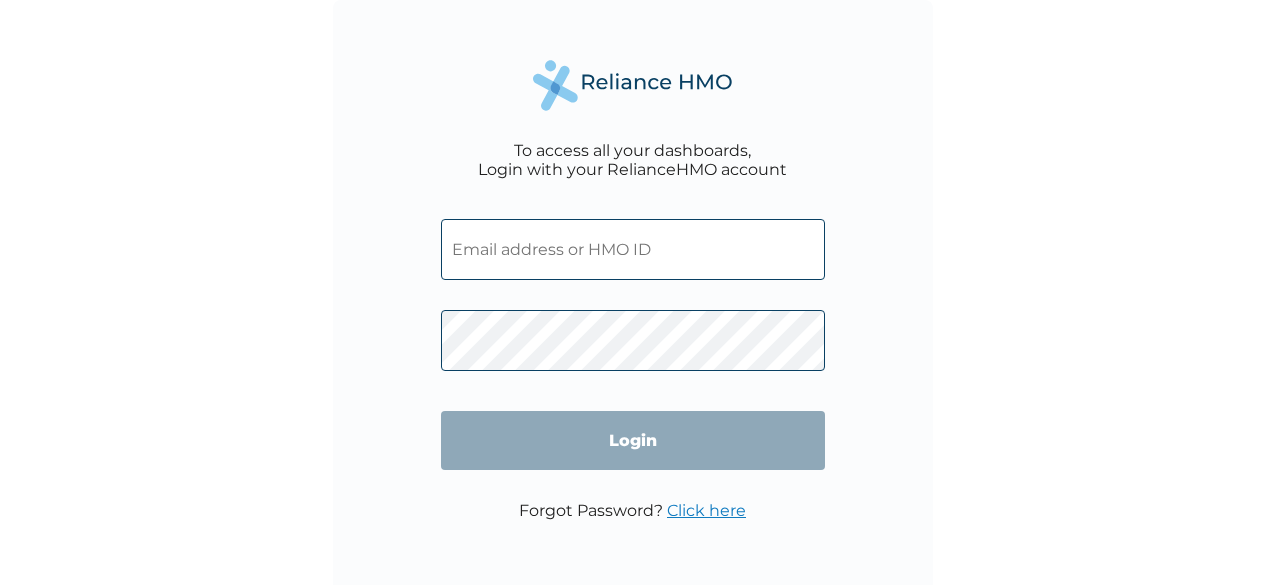 scroll, scrollTop: 0, scrollLeft: 0, axis: both 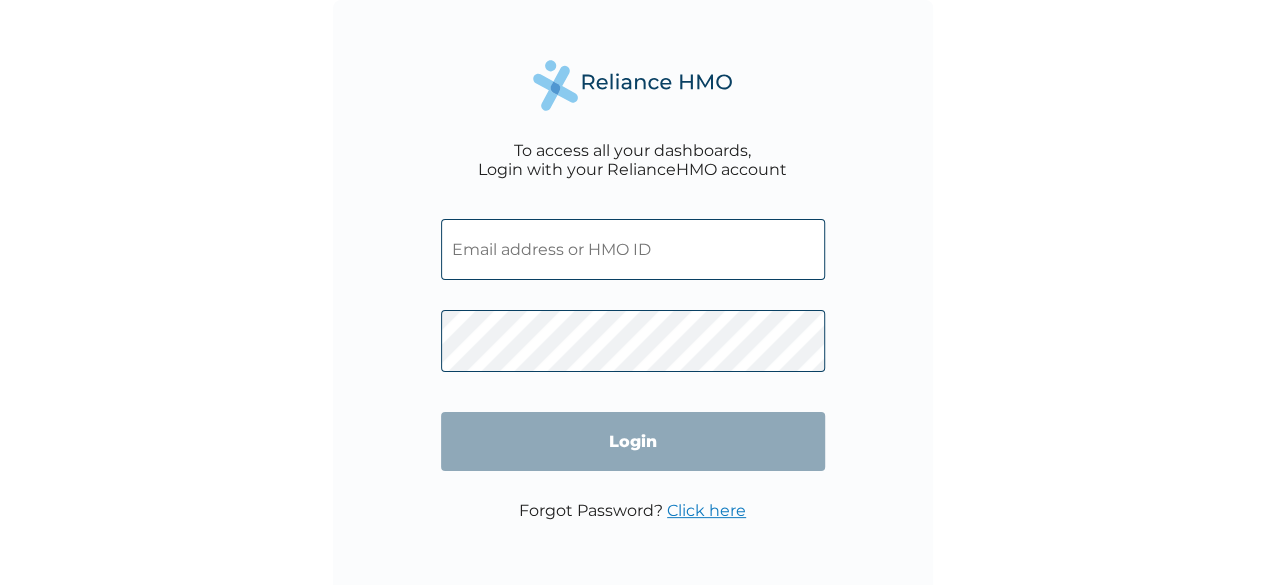 type on "bmagaji@thepinnacleng.com" 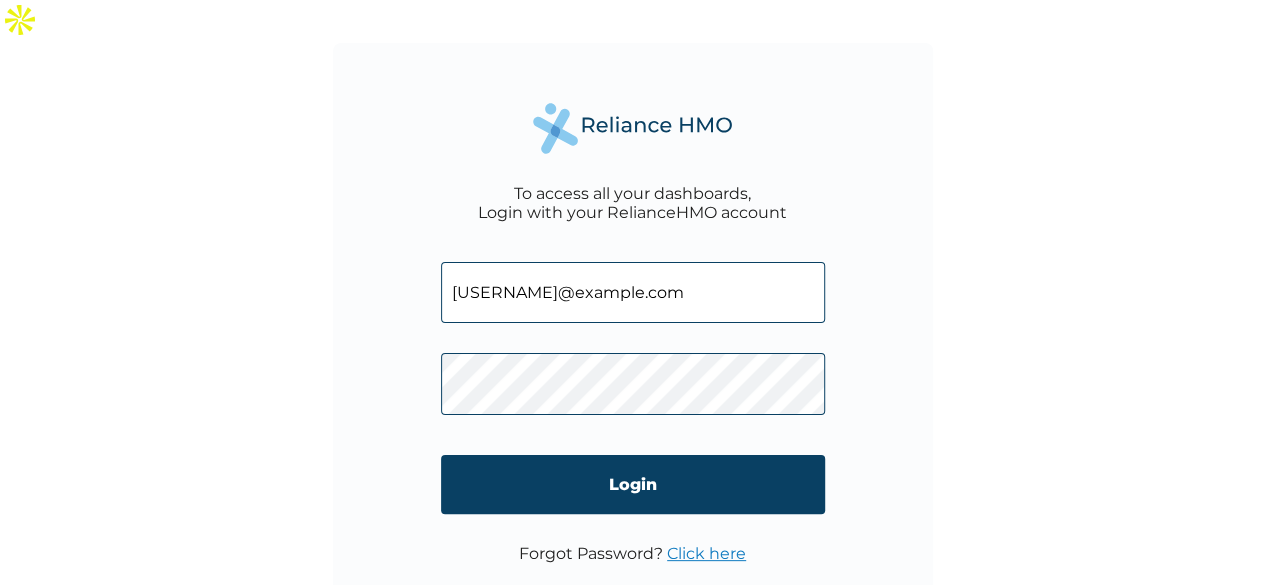 click on "Login" at bounding box center [633, 484] 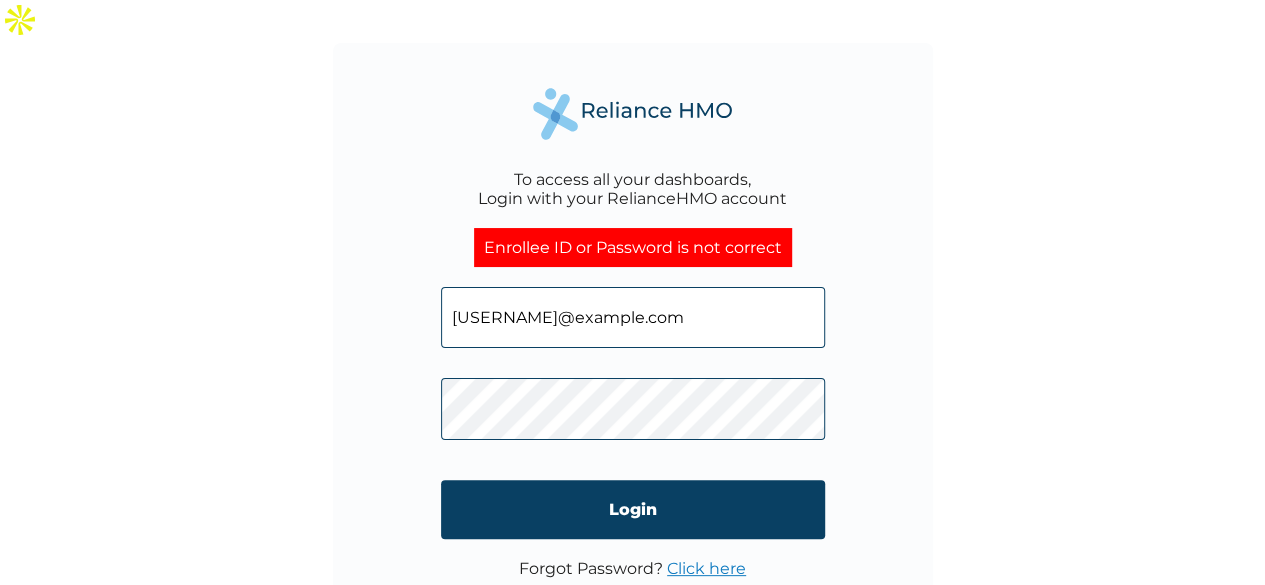 click on "Login" at bounding box center (633, 509) 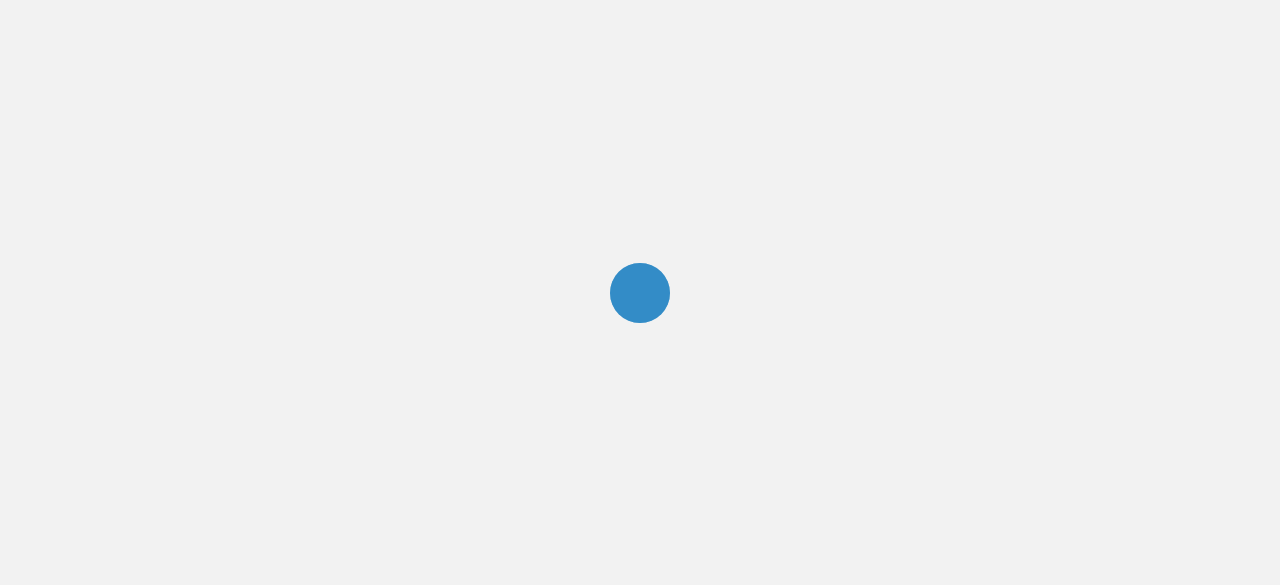 scroll, scrollTop: 0, scrollLeft: 0, axis: both 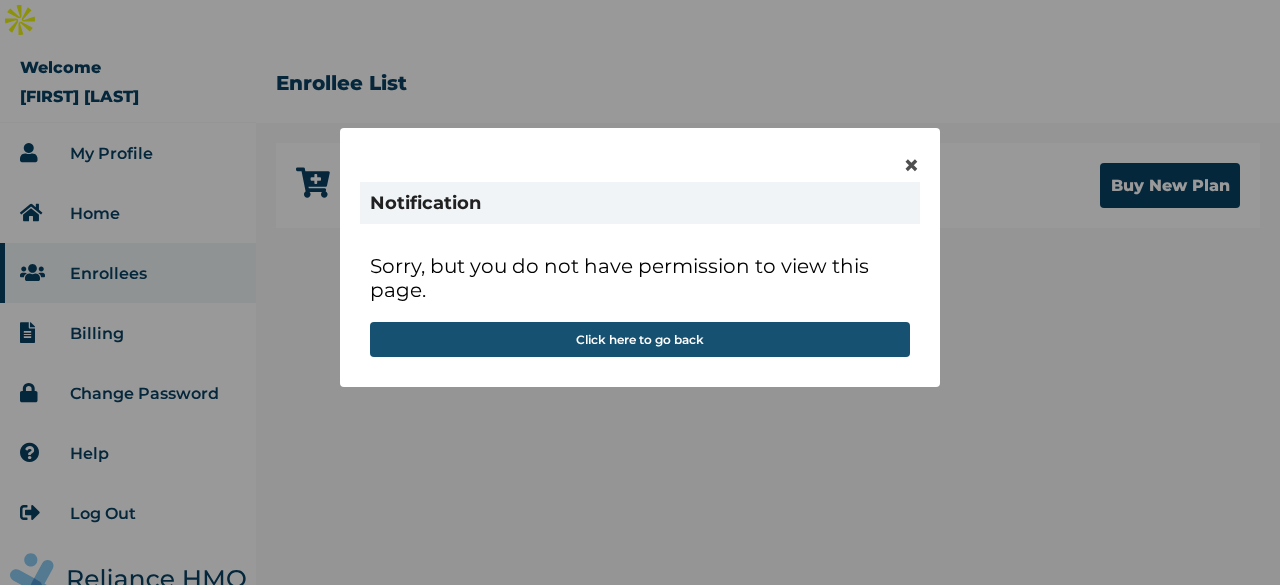 click on "Click here to go back" at bounding box center [640, 339] 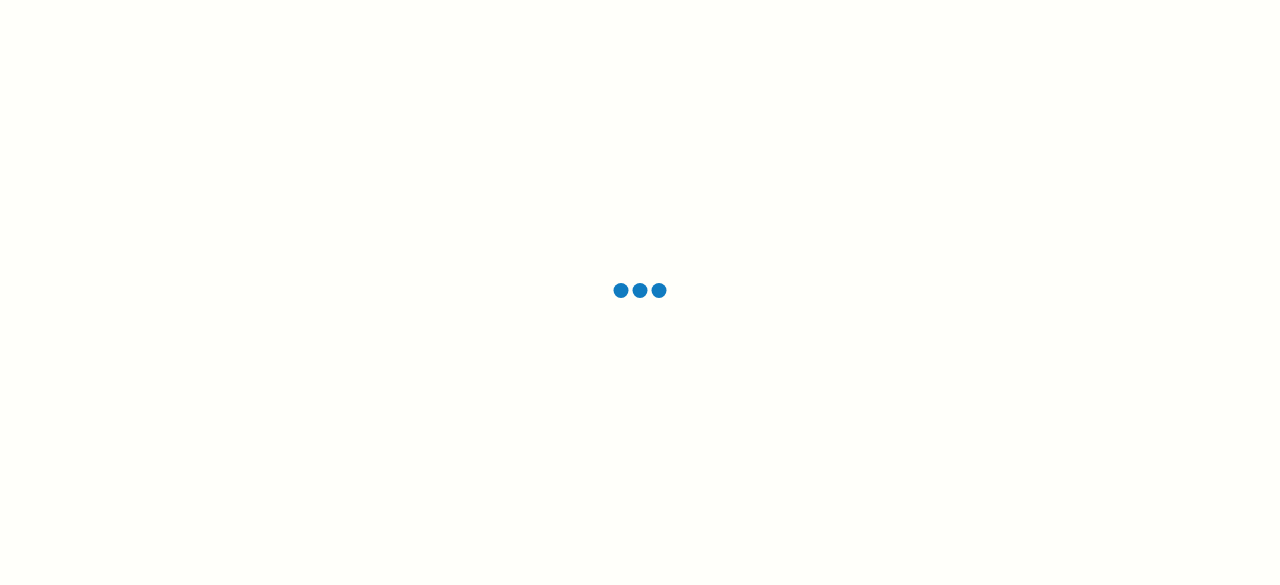 scroll, scrollTop: 0, scrollLeft: 0, axis: both 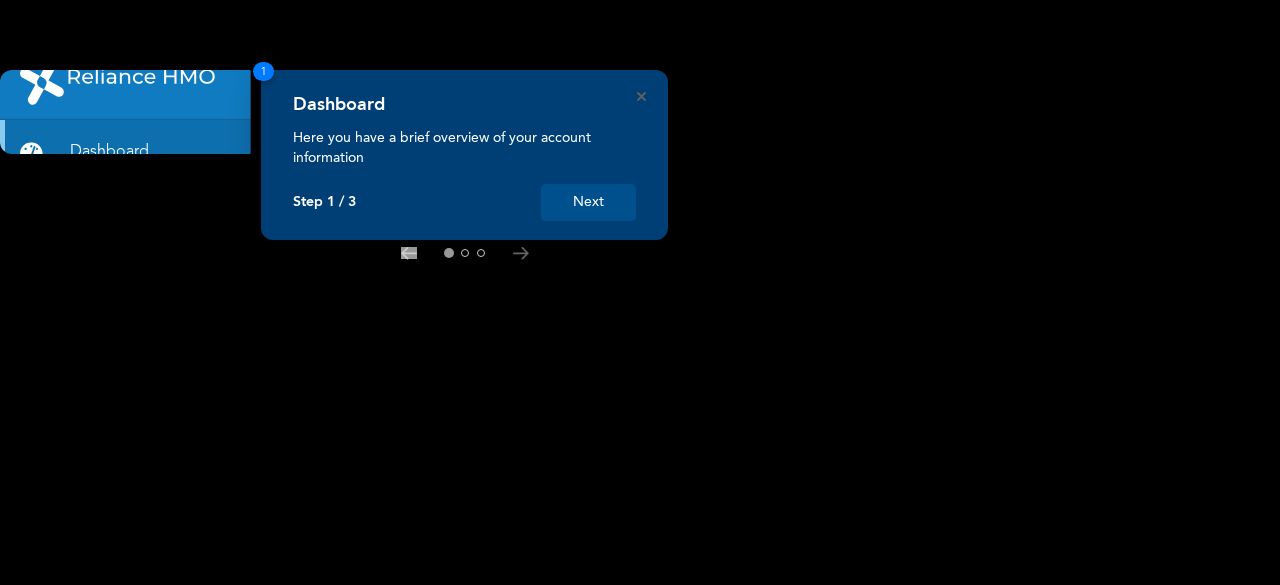 click on "Next" at bounding box center [588, 202] 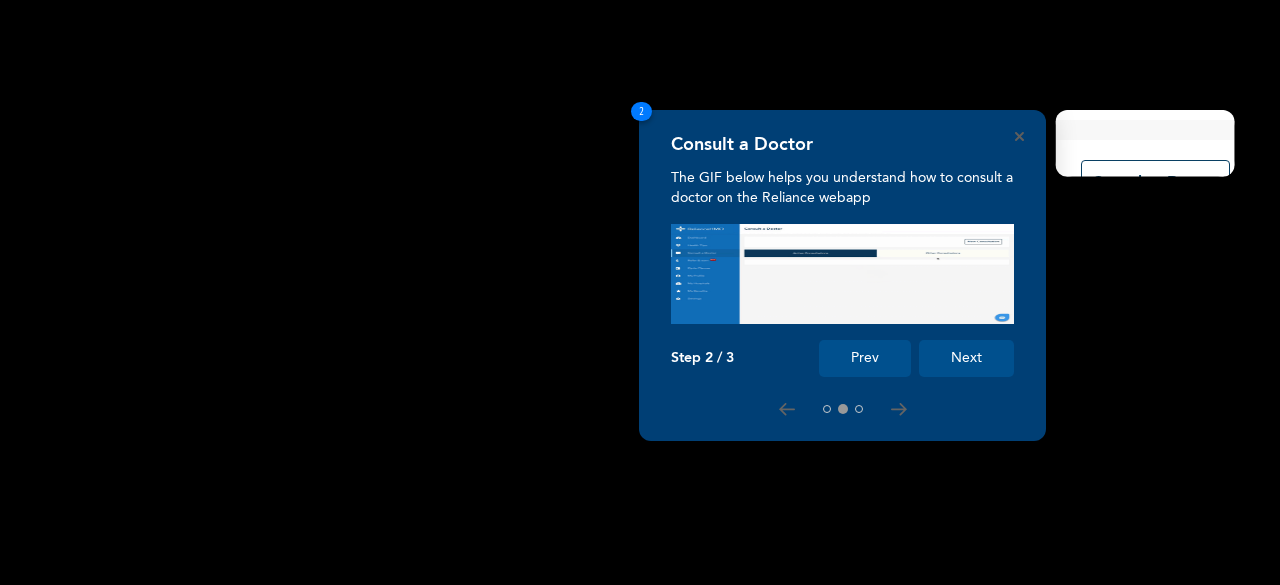 click on "Next" at bounding box center (966, 358) 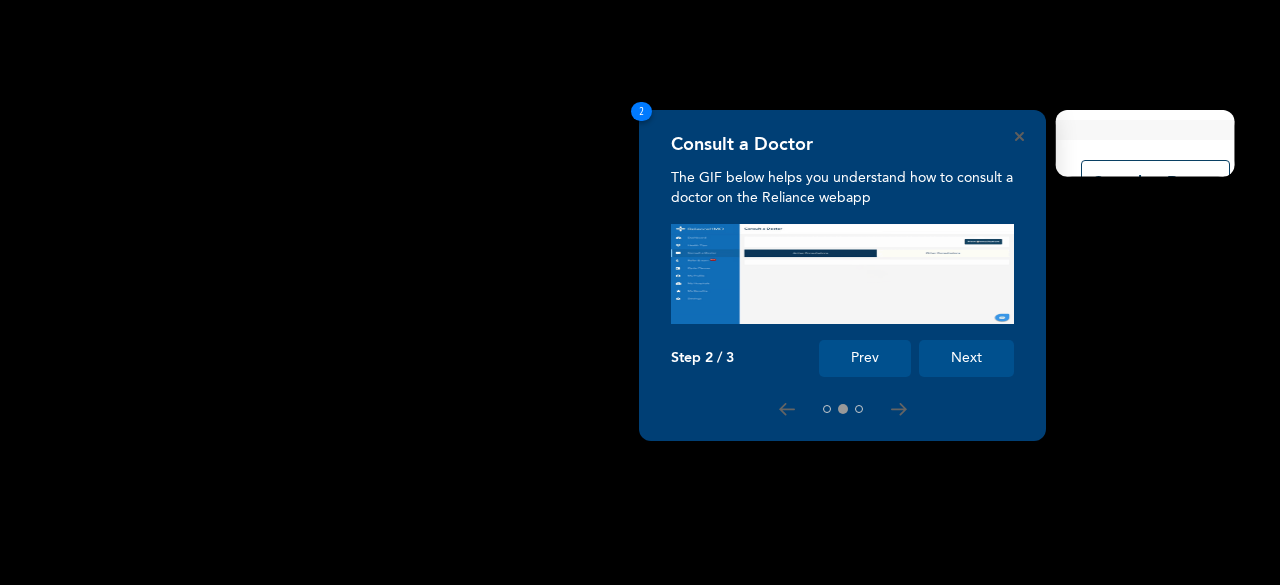 scroll, scrollTop: 189, scrollLeft: 0, axis: vertical 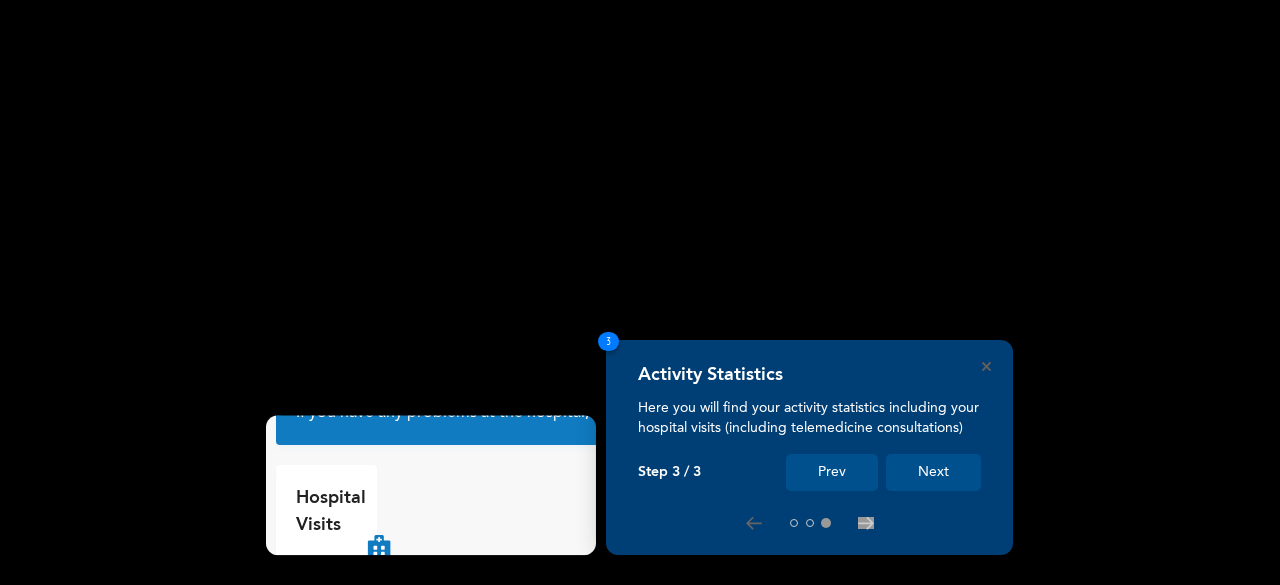 click on "Next" at bounding box center (933, 472) 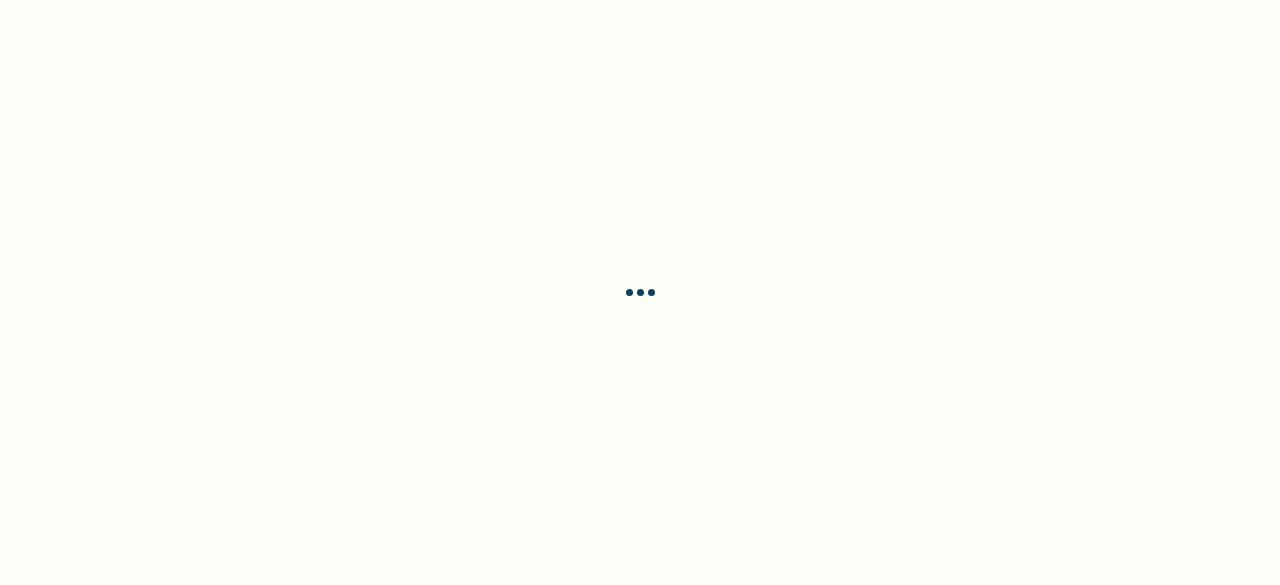 scroll, scrollTop: 0, scrollLeft: 0, axis: both 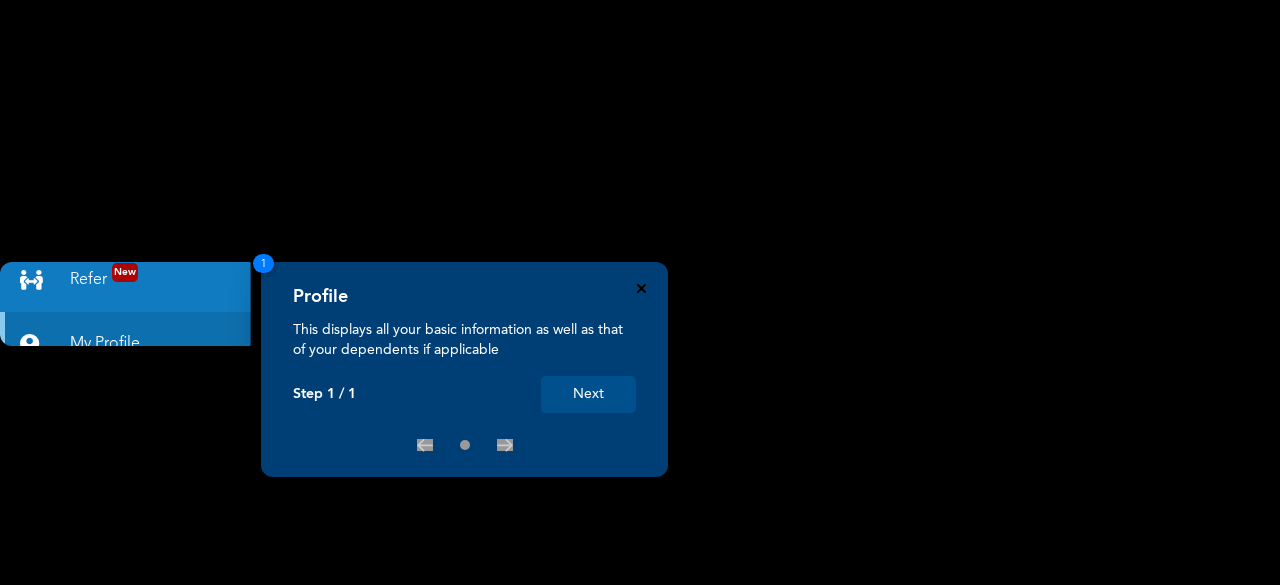 click 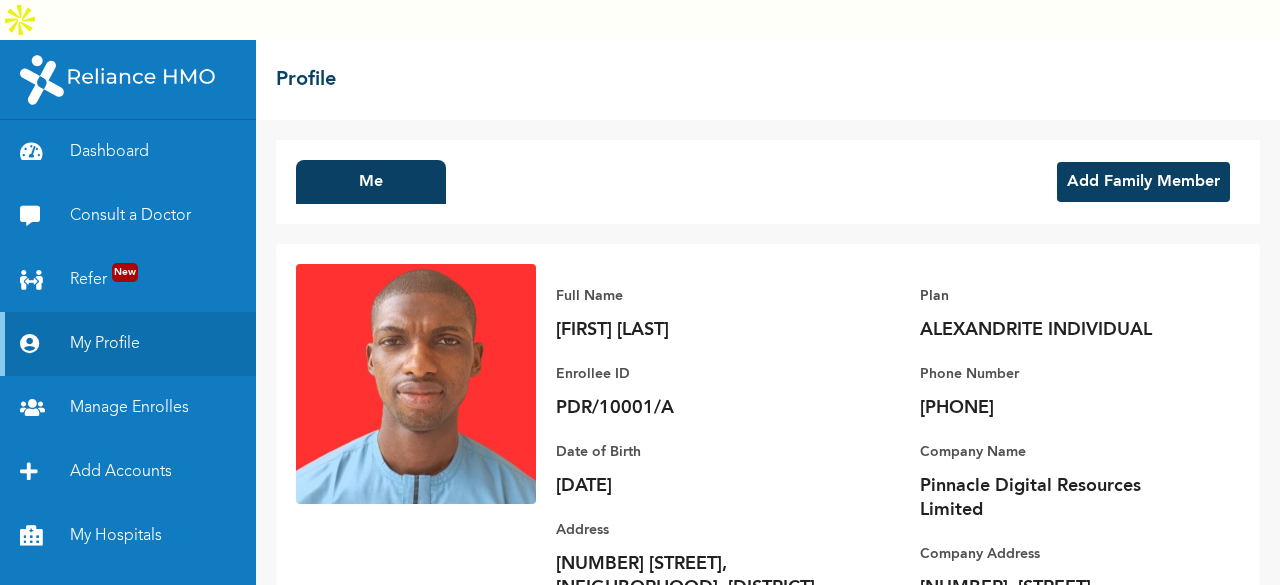 click at bounding box center [416, 384] 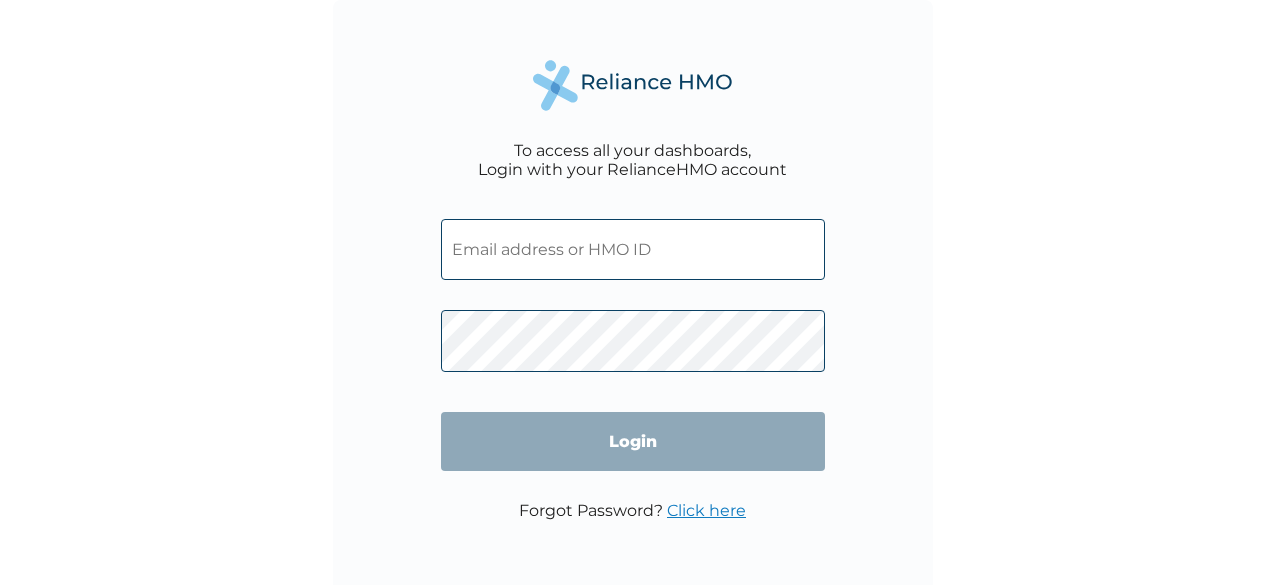 scroll, scrollTop: 0, scrollLeft: 0, axis: both 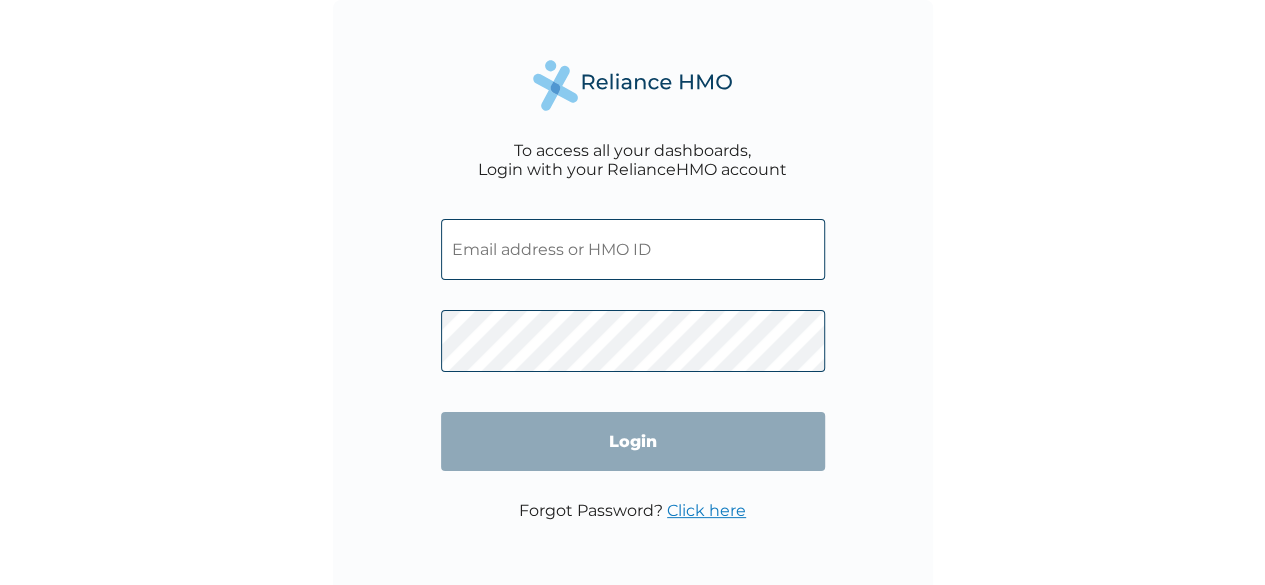 click at bounding box center [633, 249] 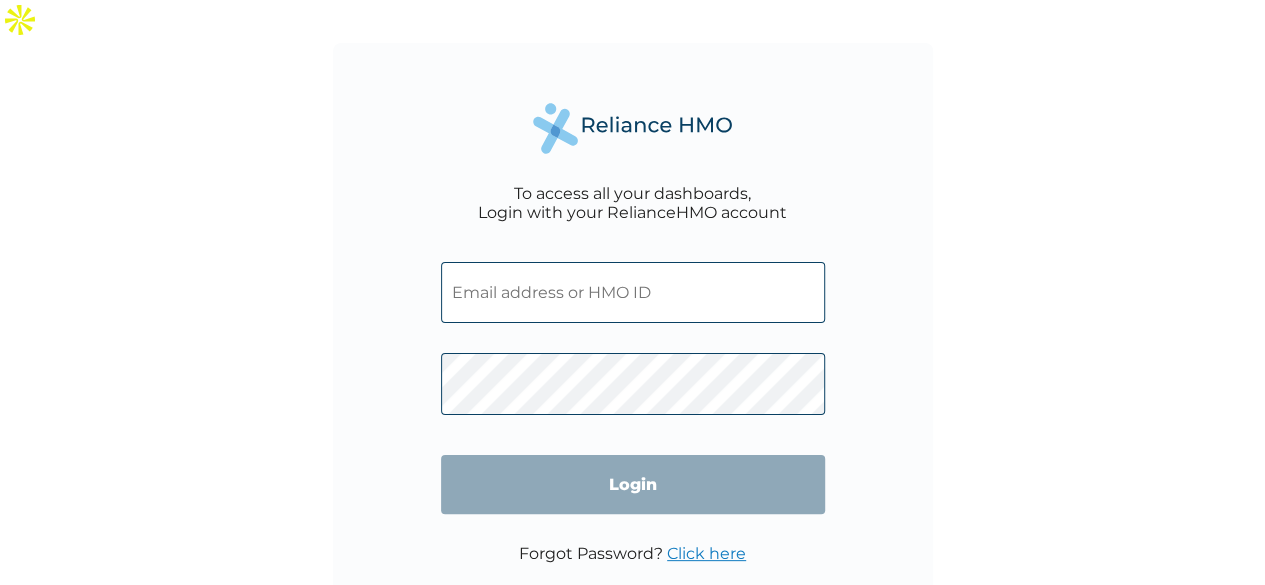 type on "[EMAIL]" 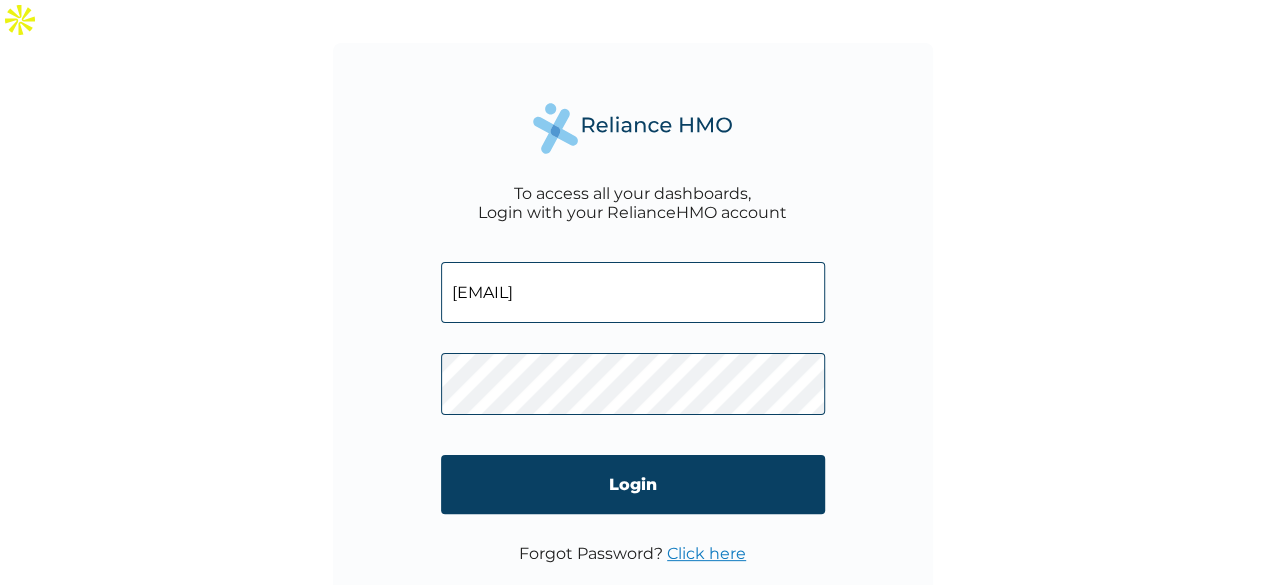 click on "Login" at bounding box center [633, 484] 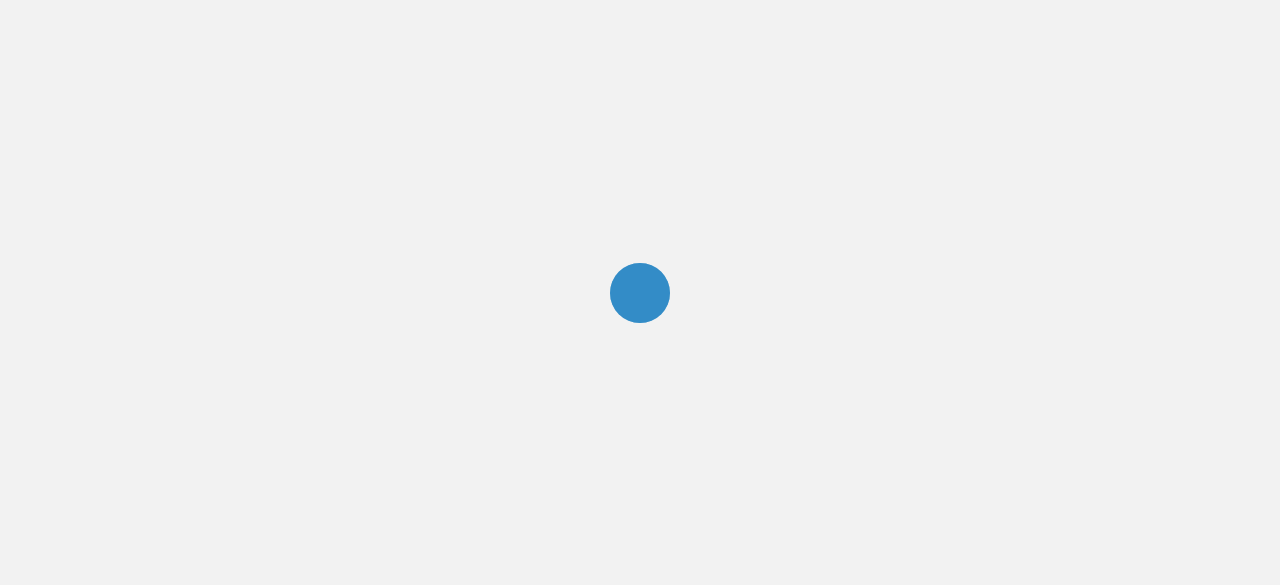 scroll, scrollTop: 0, scrollLeft: 0, axis: both 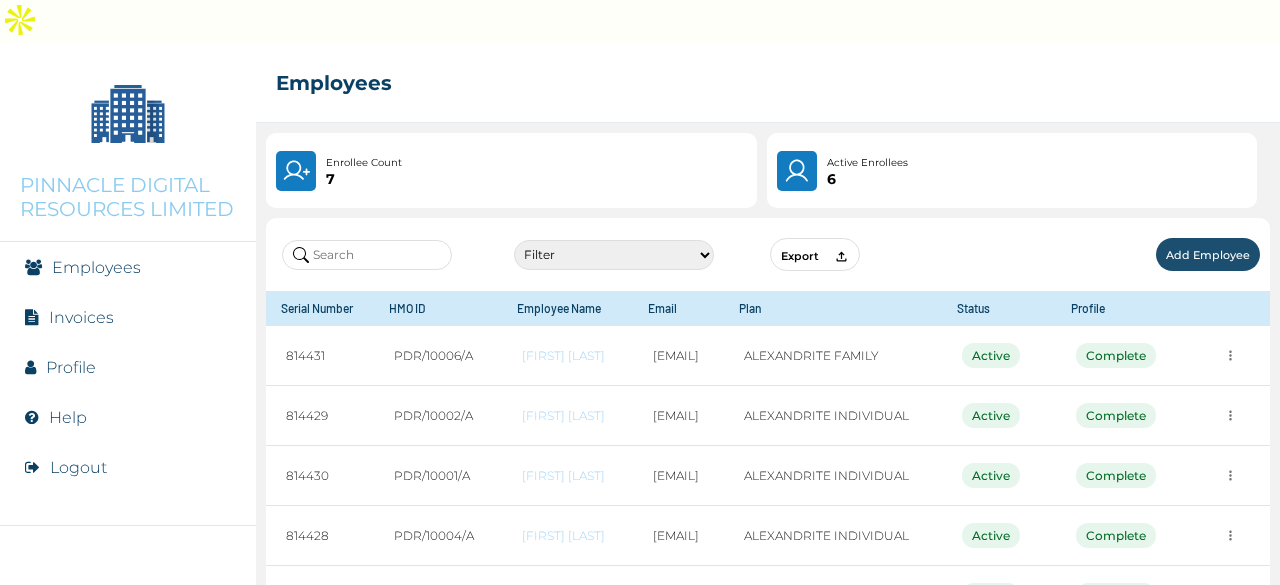 click on "Invoices" at bounding box center (81, 317) 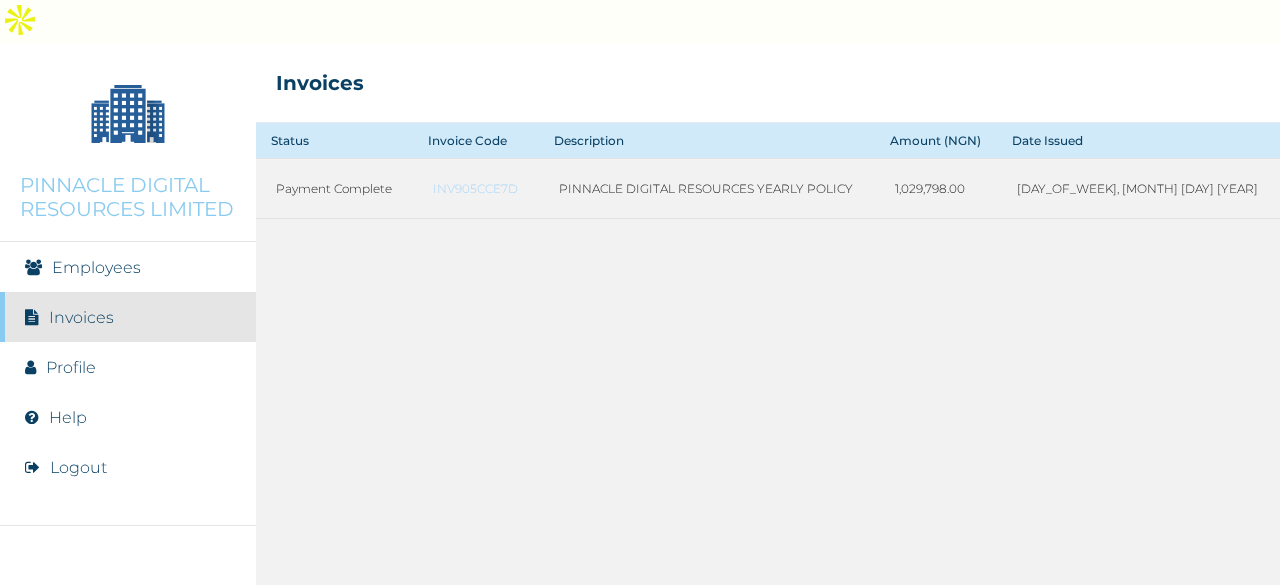 click on "Invoices" at bounding box center [81, 317] 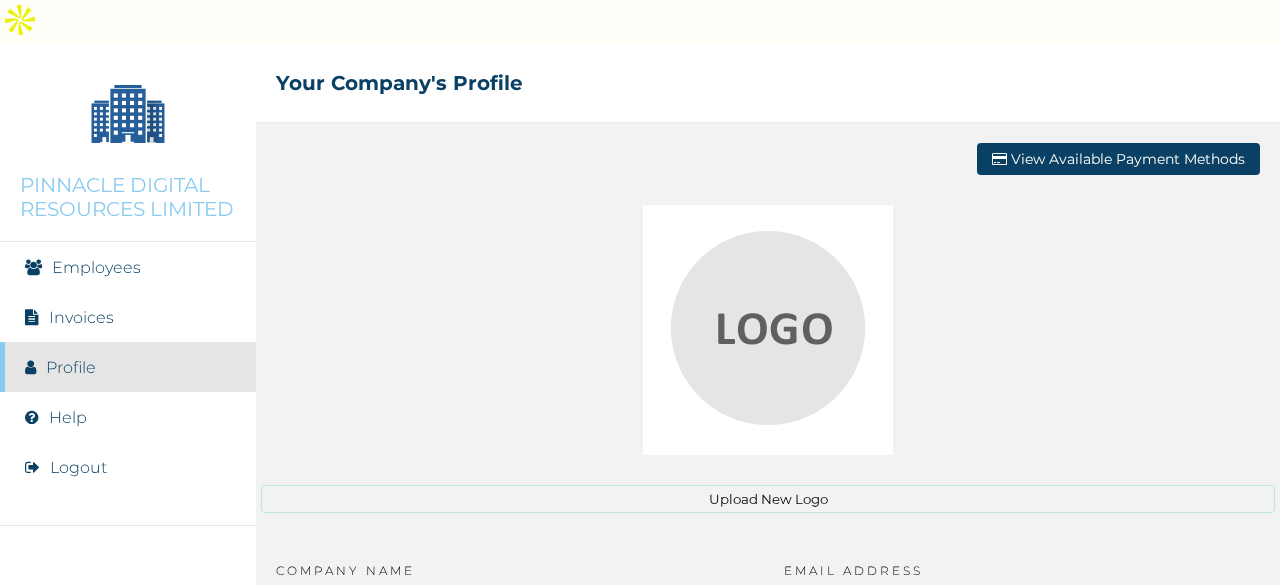 click on "PINNACLE DIGITAL RESOURCES LIMITED" at bounding box center [128, 197] 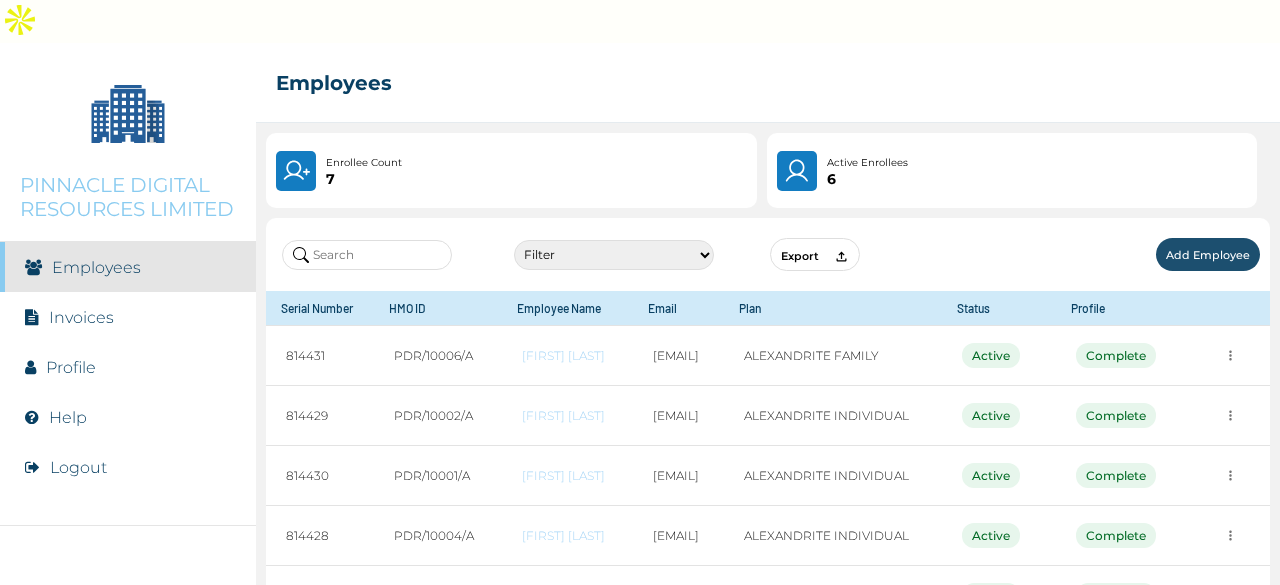click on "Add Employee" at bounding box center [1208, 254] 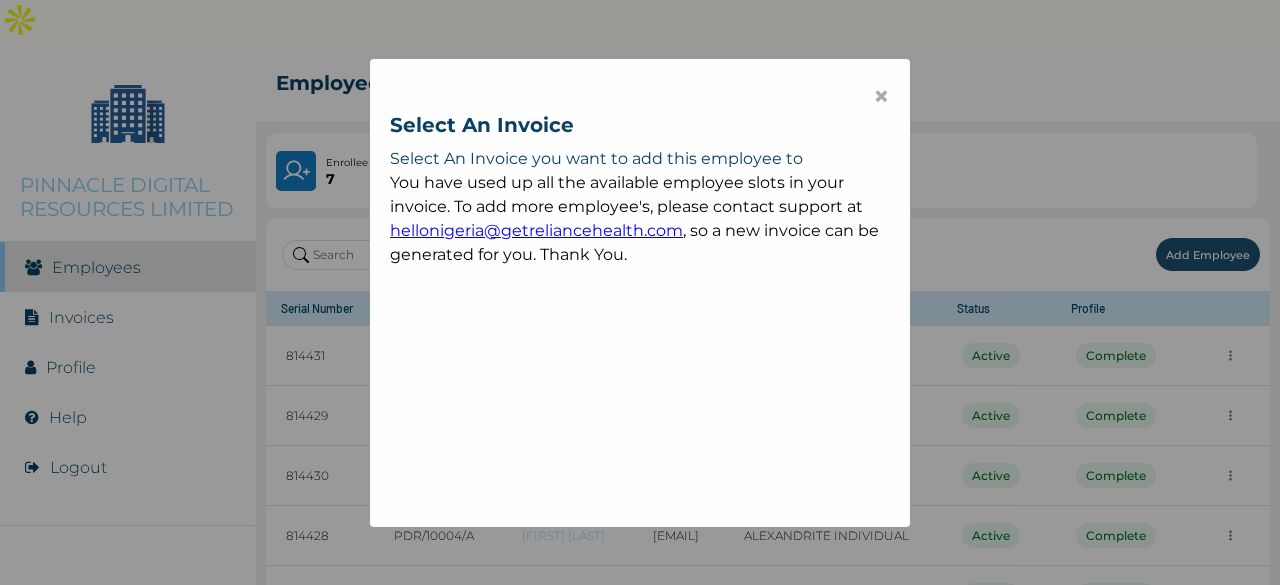 click on "×" at bounding box center [881, 96] 